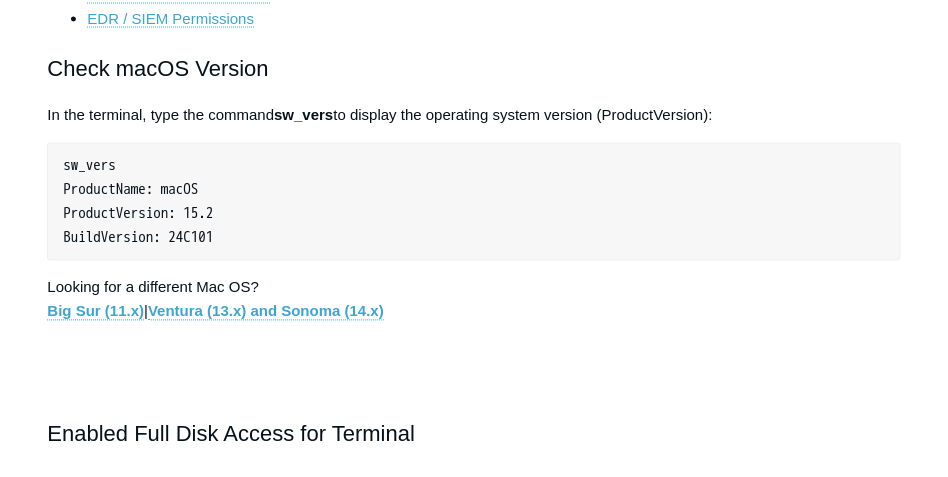 scroll, scrollTop: 950, scrollLeft: 0, axis: vertical 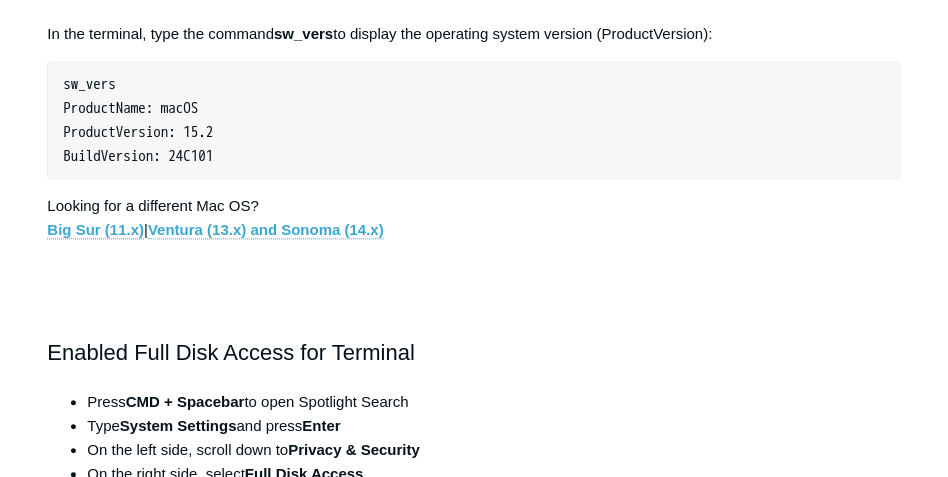 drag, startPoint x: 764, startPoint y: 40, endPoint x: 692, endPoint y: 1, distance: 81.88406 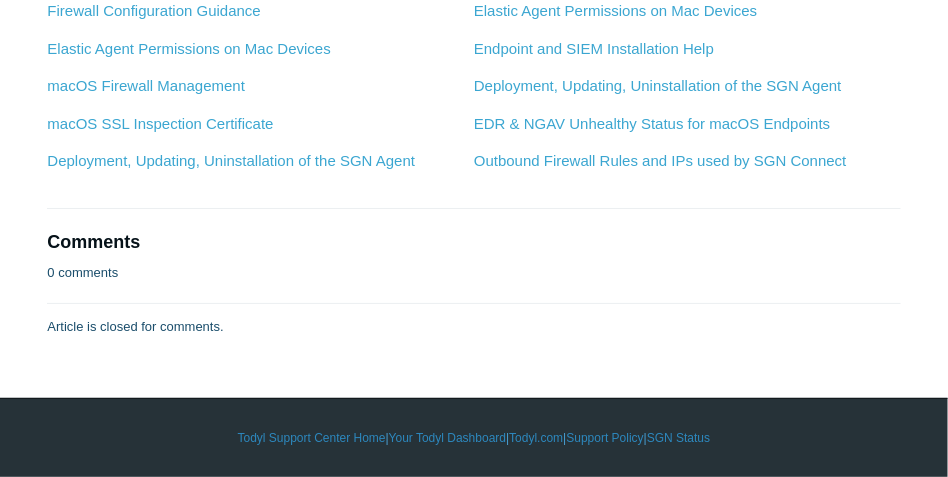 scroll, scrollTop: 4497, scrollLeft: 0, axis: vertical 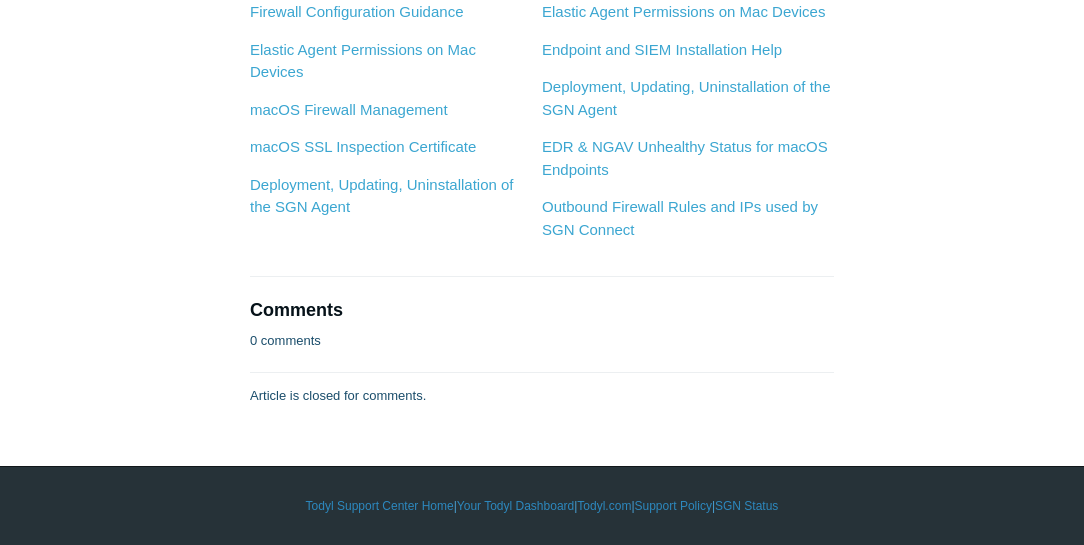 click on "Articles in this section
Installation Procedure for macOS 15 (Sequoia)
Check to see if SGN Agent Updates are Disabled
SGN Connect Binary Install Steps
Unable to Install Connection Certificate
How to Reclaim an SGN IP Address
SGN Connect Agent not Updating as Expected
Microsoft CVE-2023-23397" at bounding box center (542, -1672) 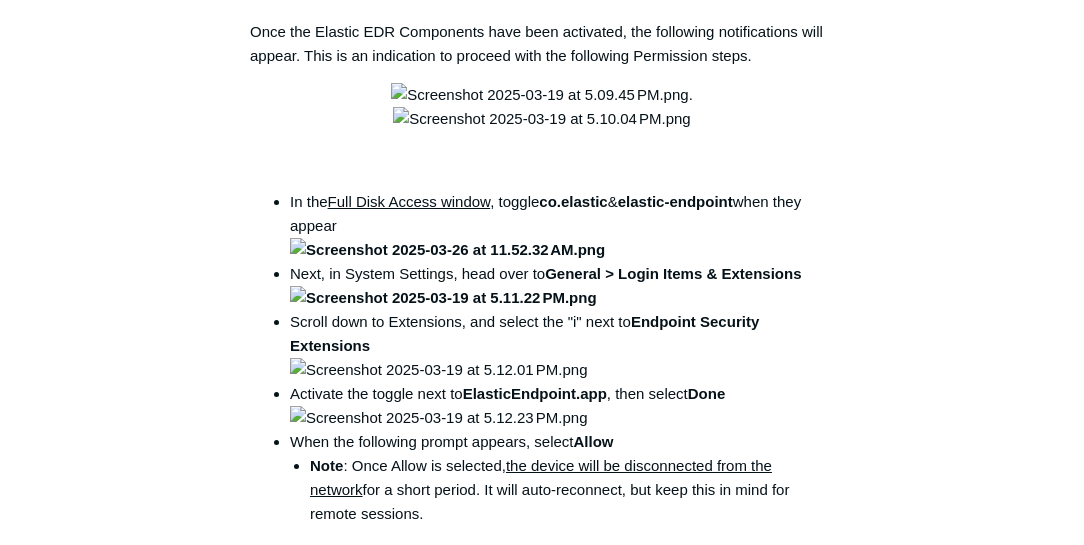 scroll, scrollTop: 2897, scrollLeft: 0, axis: vertical 